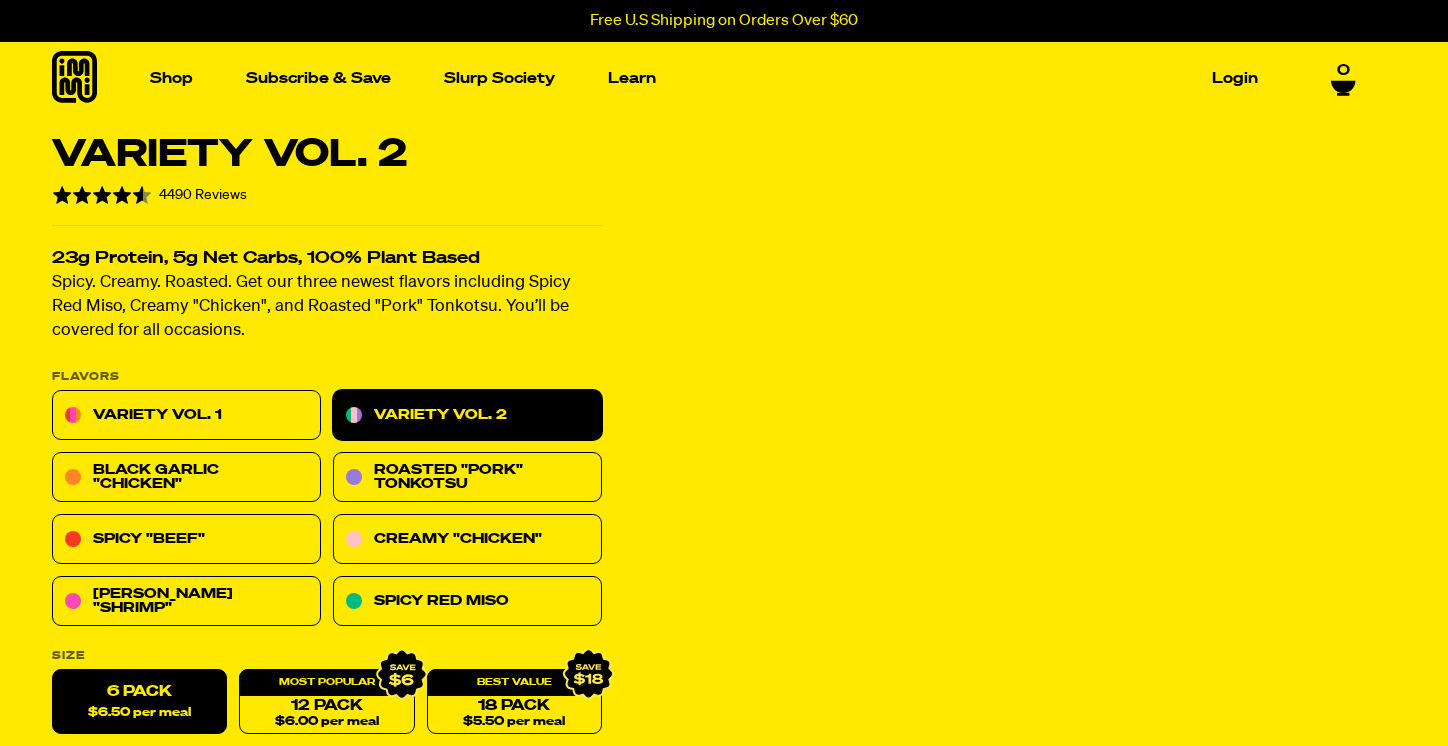 scroll, scrollTop: 0, scrollLeft: 0, axis: both 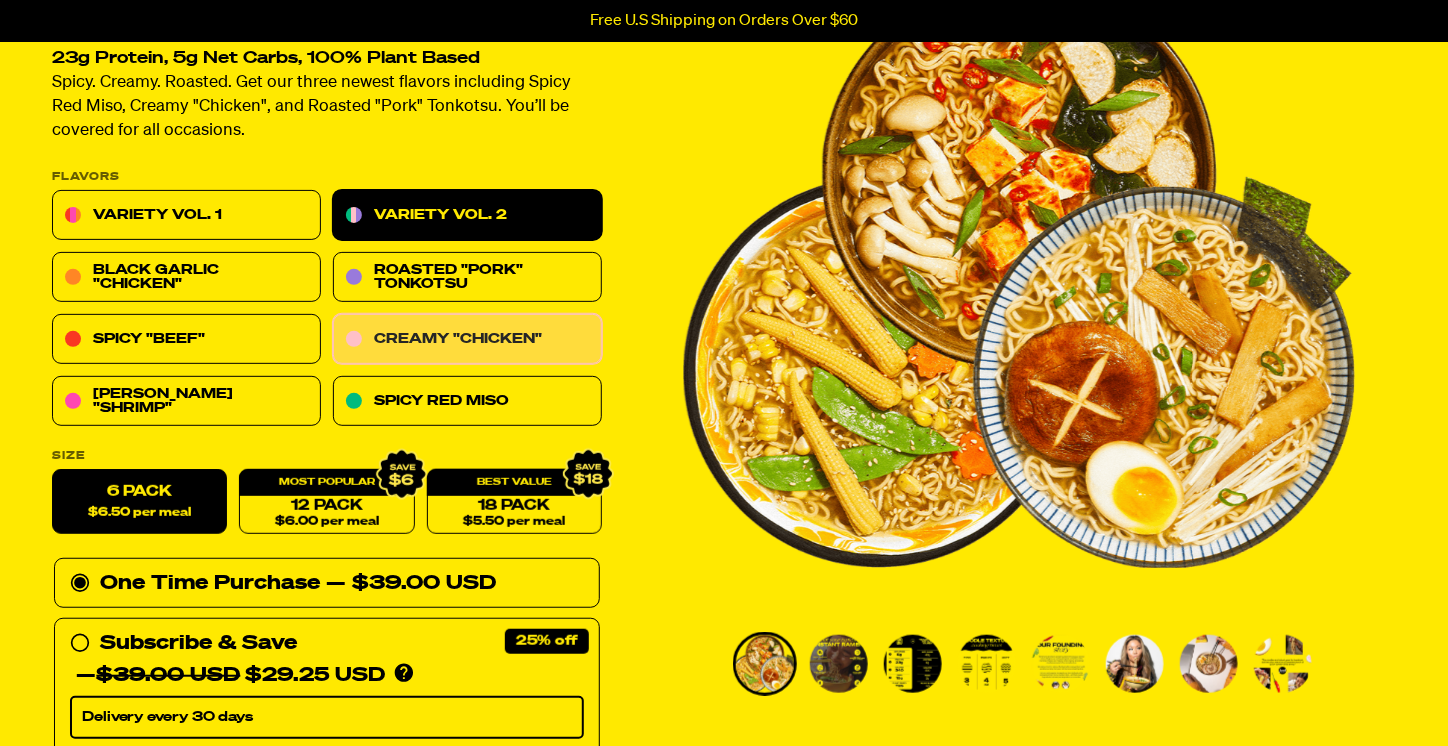 click on "Creamy "Chicken"" at bounding box center (467, 340) 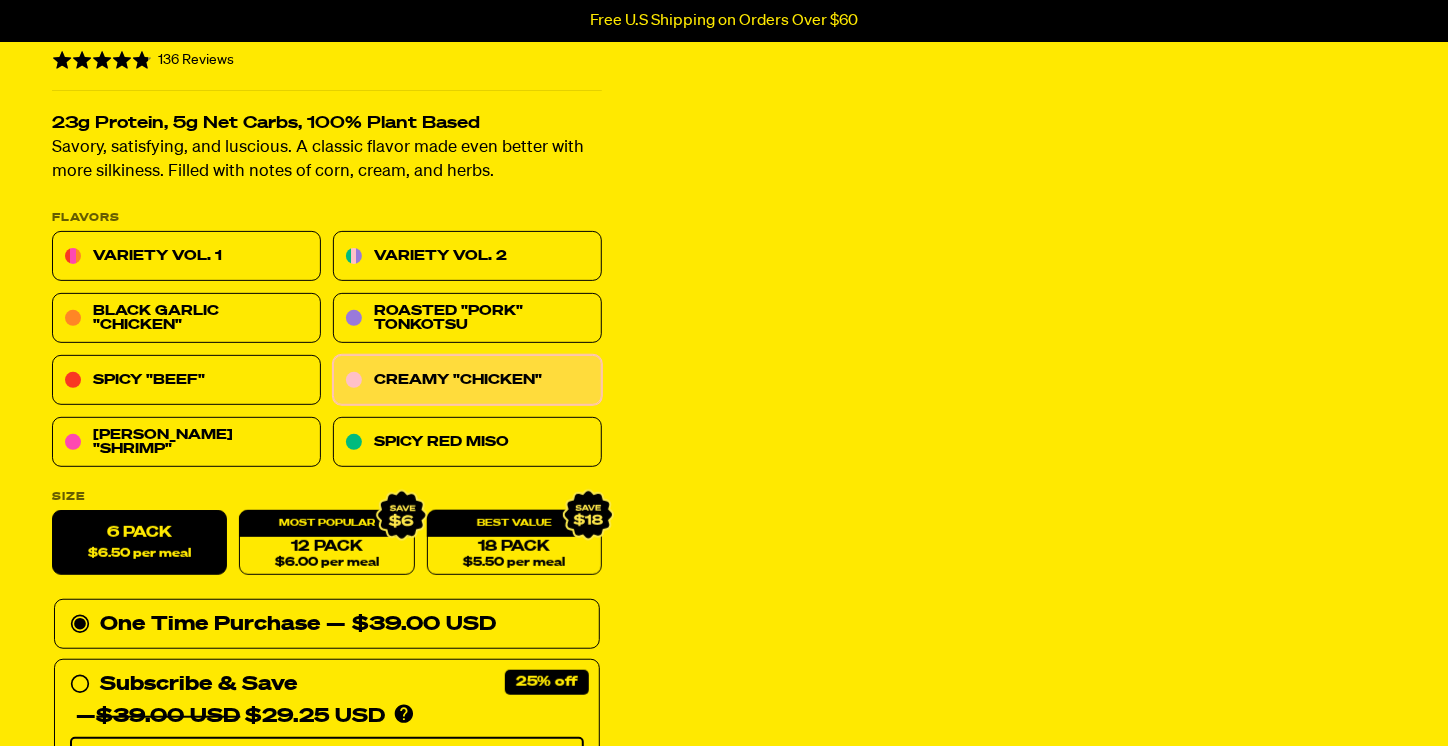 scroll, scrollTop: 200, scrollLeft: 0, axis: vertical 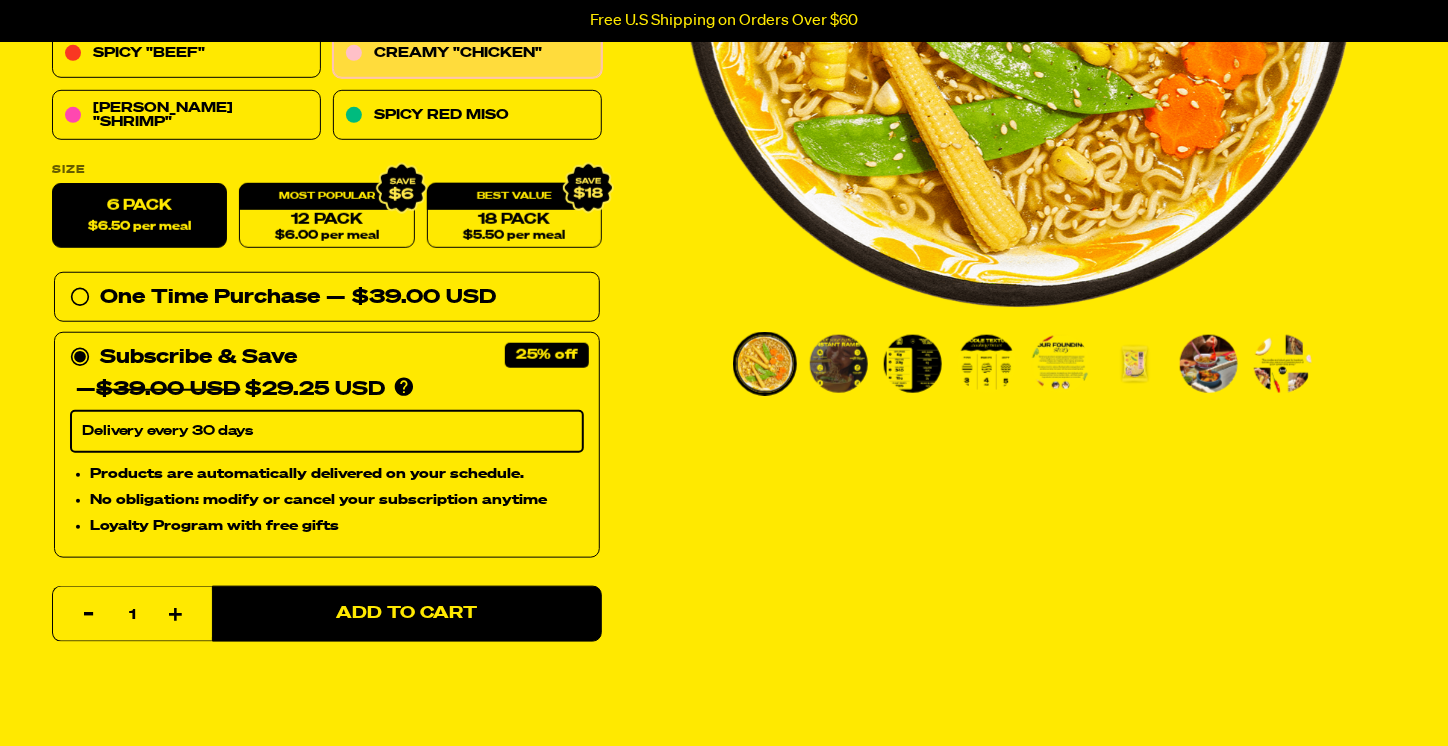 click on "Delivery every 30 days" at bounding box center (327, 432) 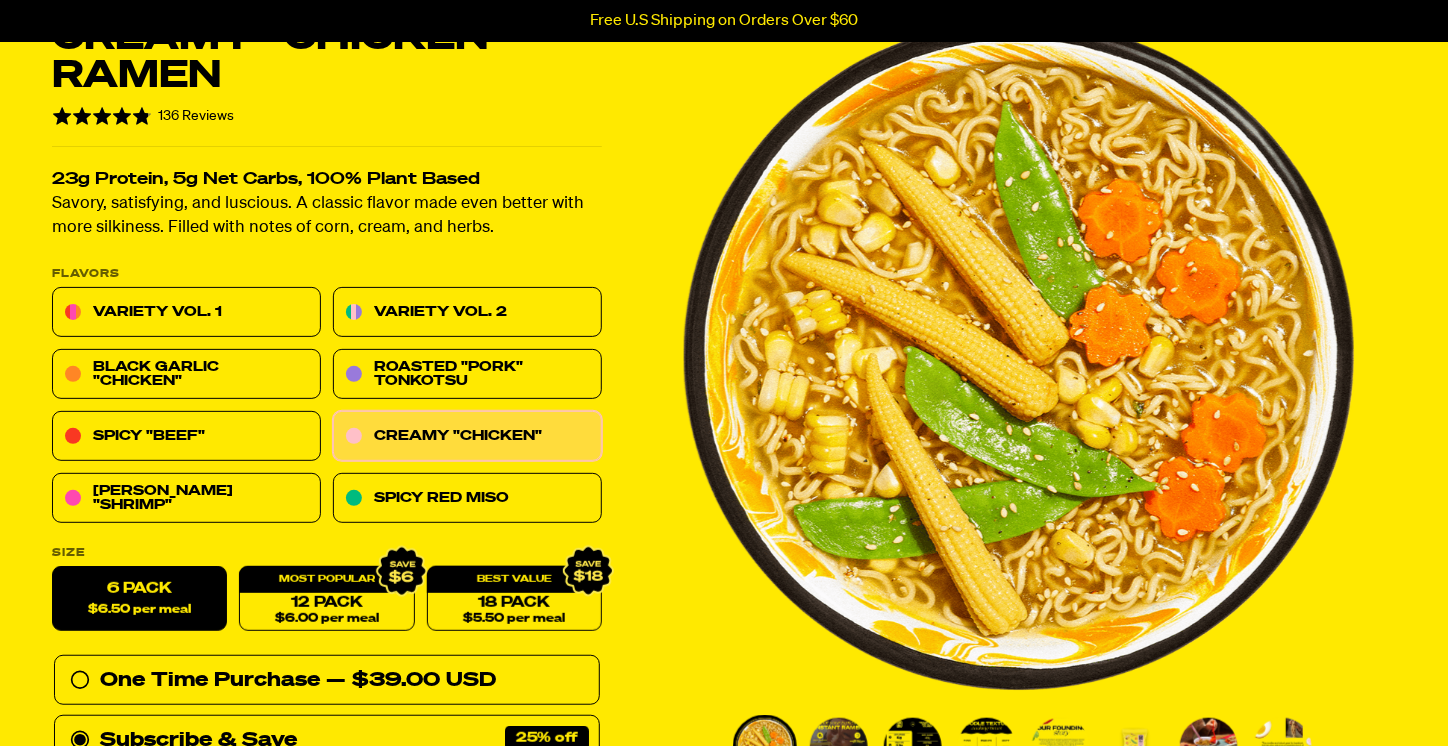 scroll, scrollTop: 100, scrollLeft: 0, axis: vertical 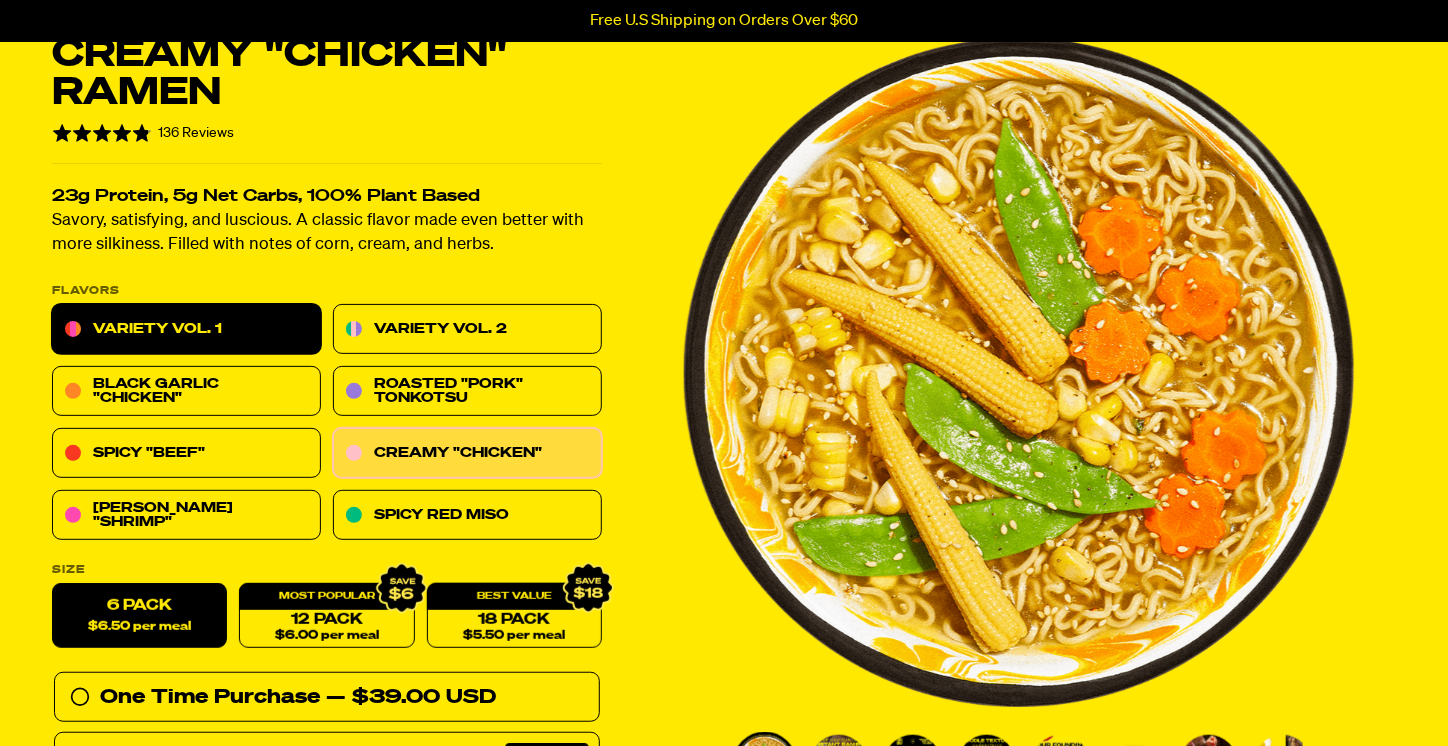 click on "Variety Vol. 1" at bounding box center [186, 330] 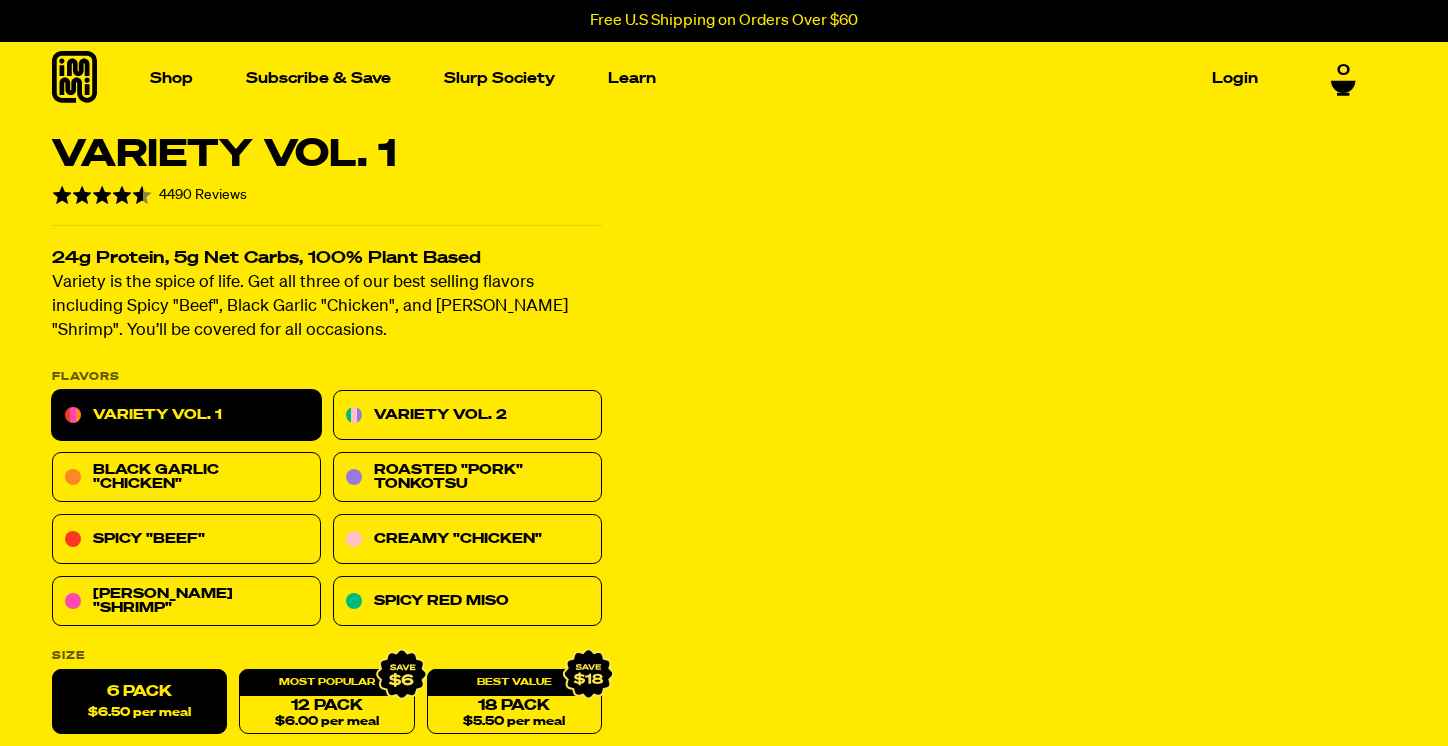 scroll, scrollTop: 0, scrollLeft: 0, axis: both 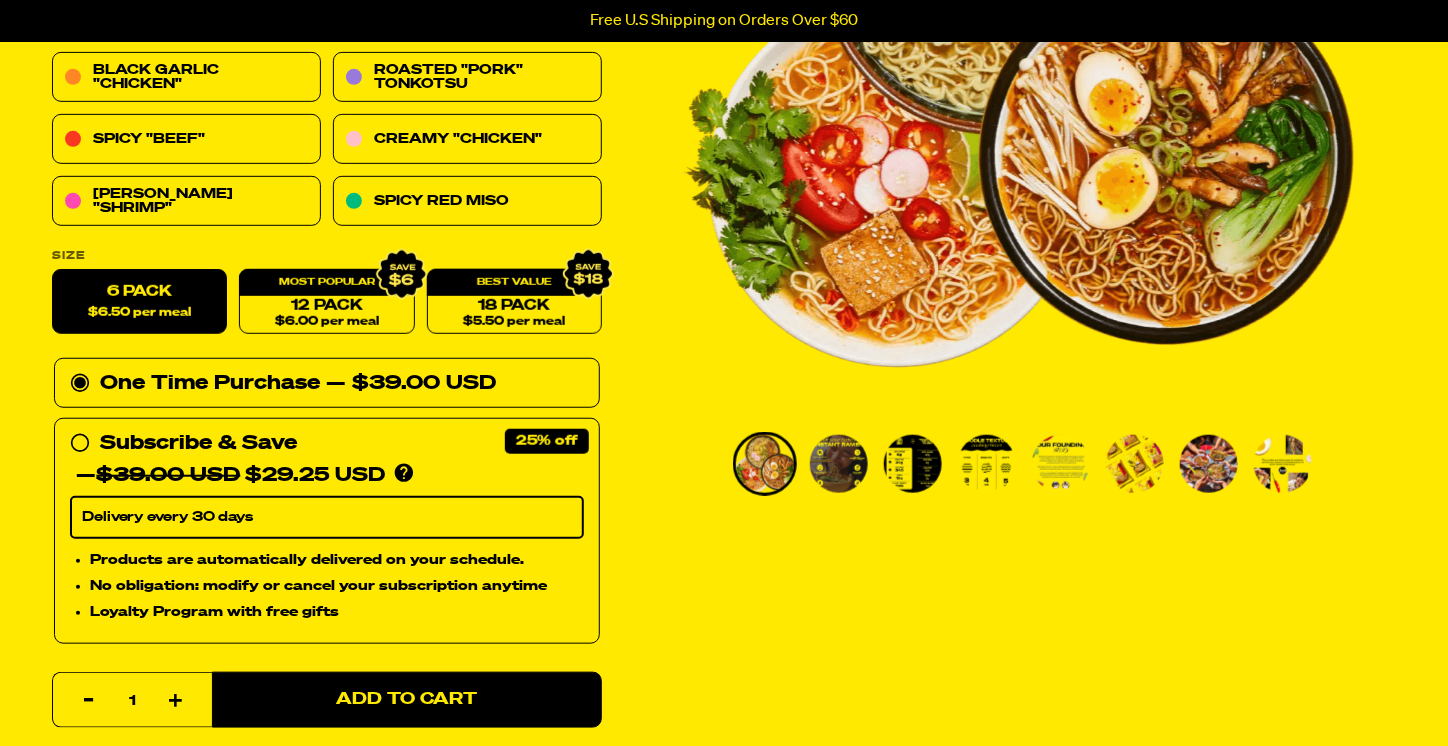 click at bounding box center [839, 464] 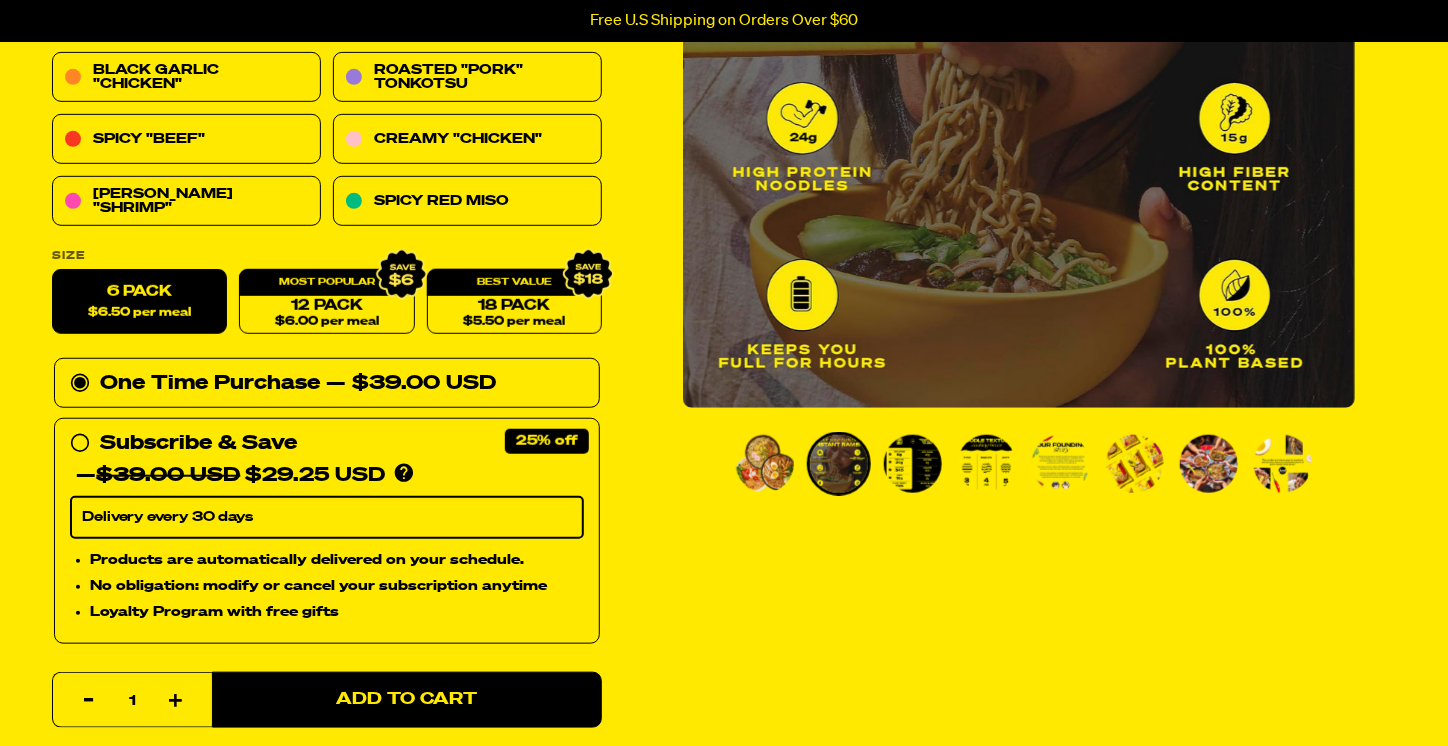 click at bounding box center [913, 464] 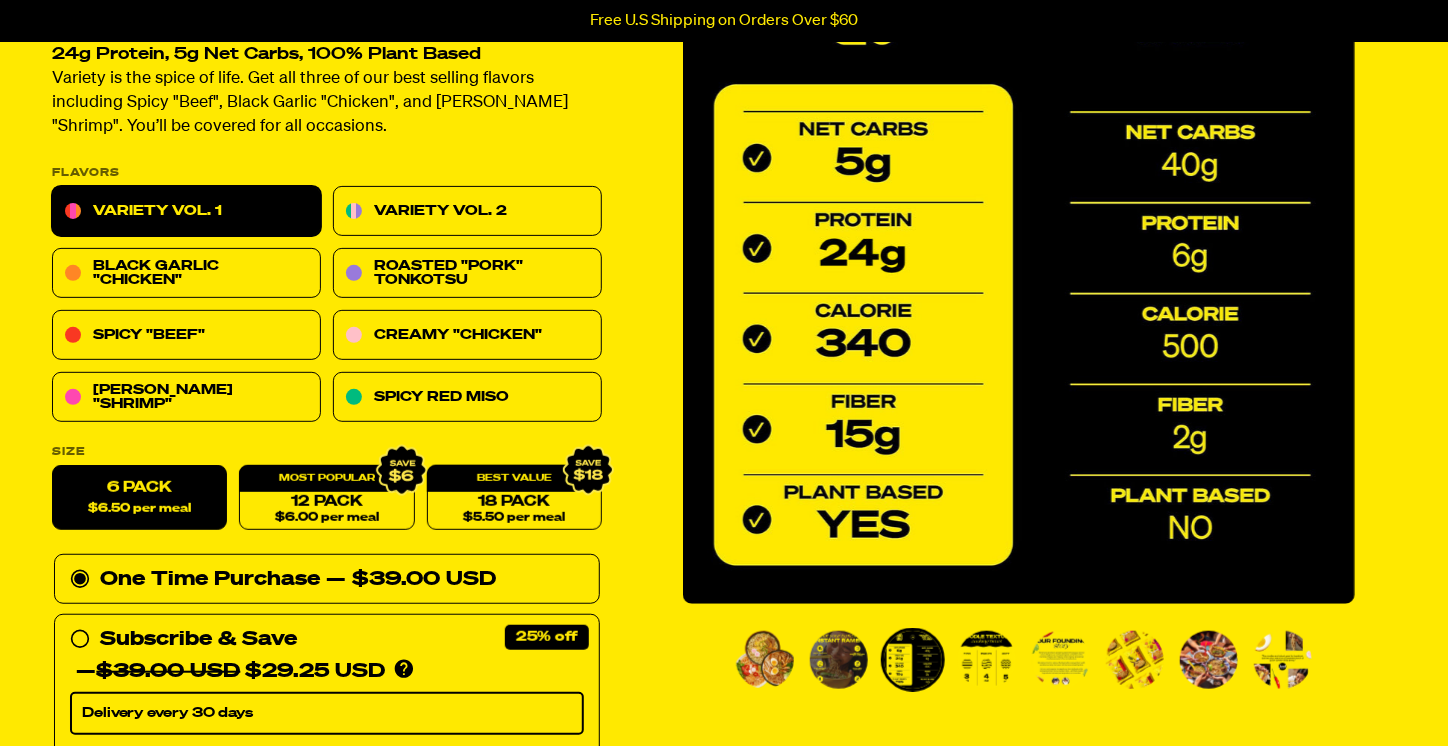 scroll, scrollTop: 200, scrollLeft: 0, axis: vertical 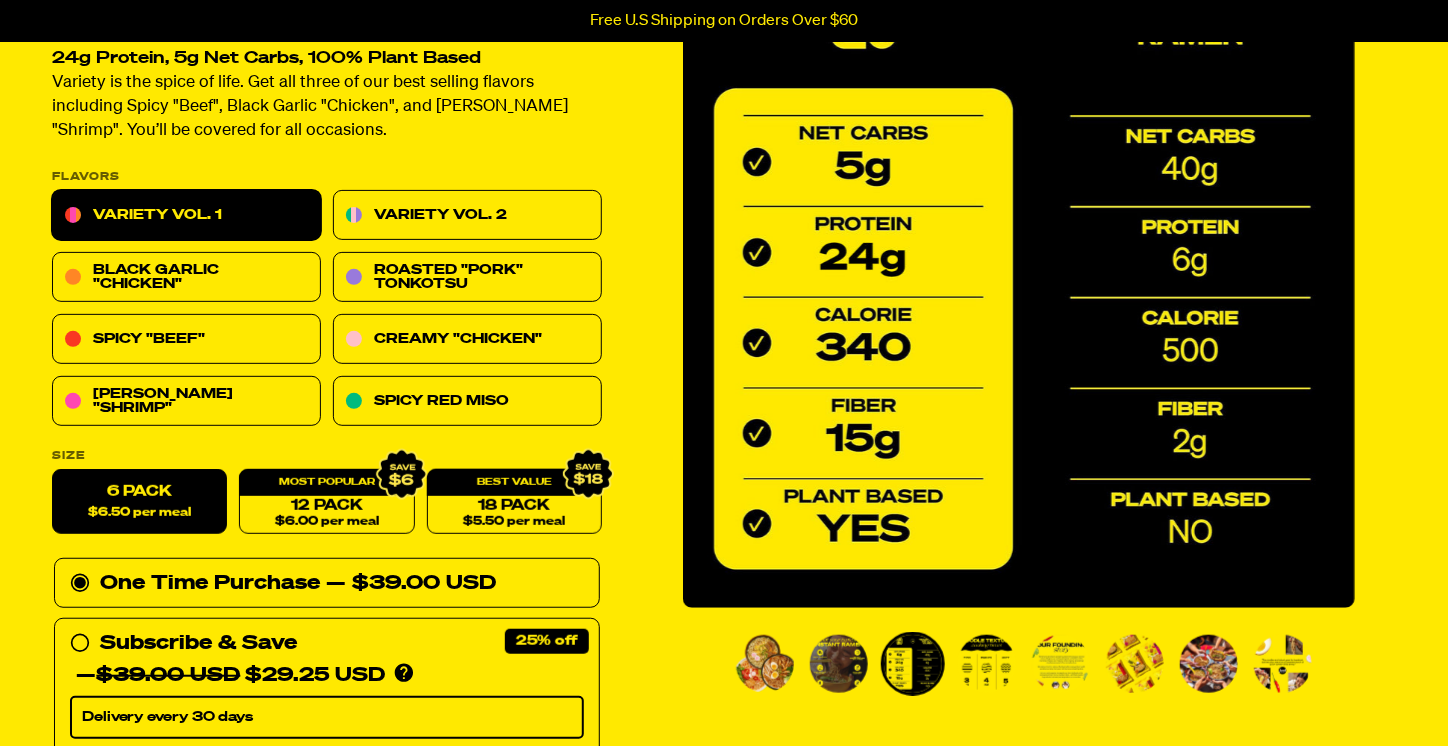 click at bounding box center (987, 664) 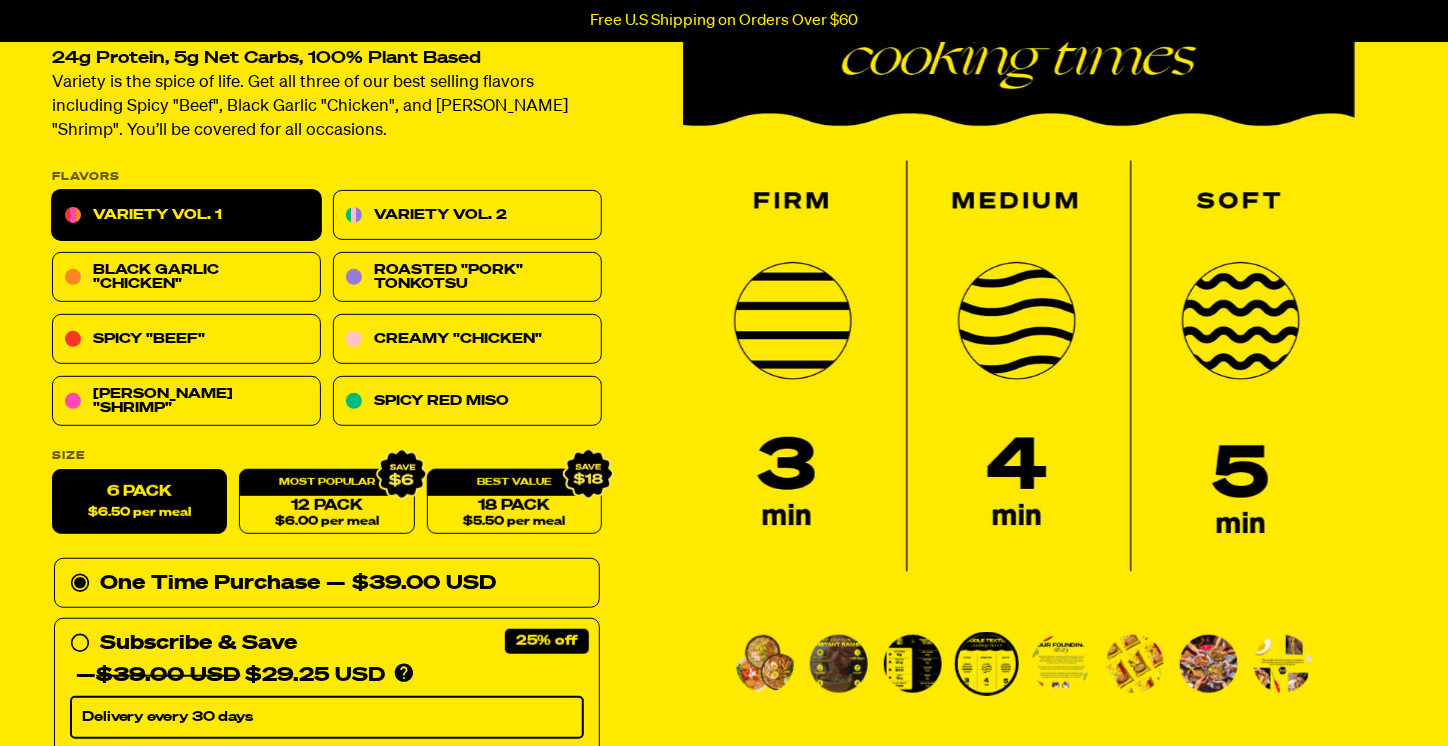 click at bounding box center [1061, 664] 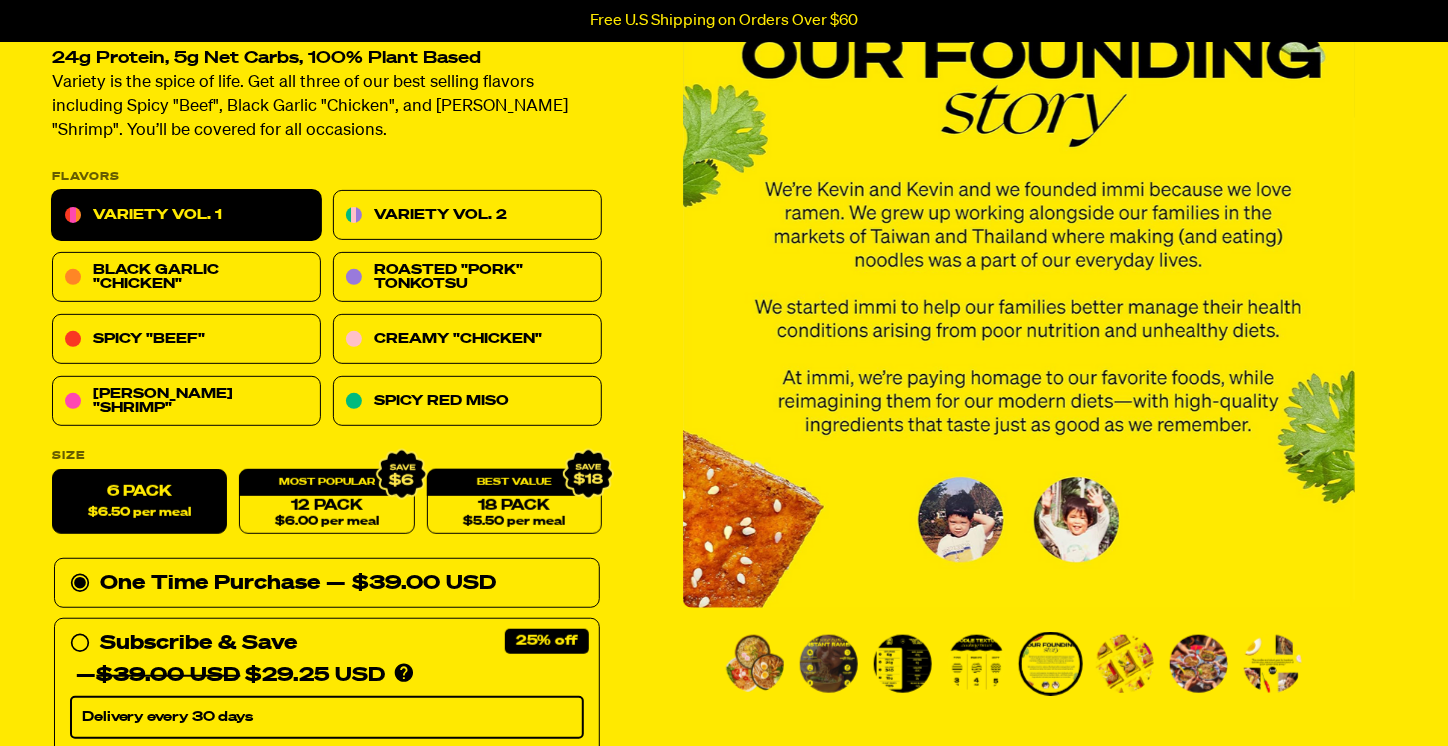 click at bounding box center (1125, 664) 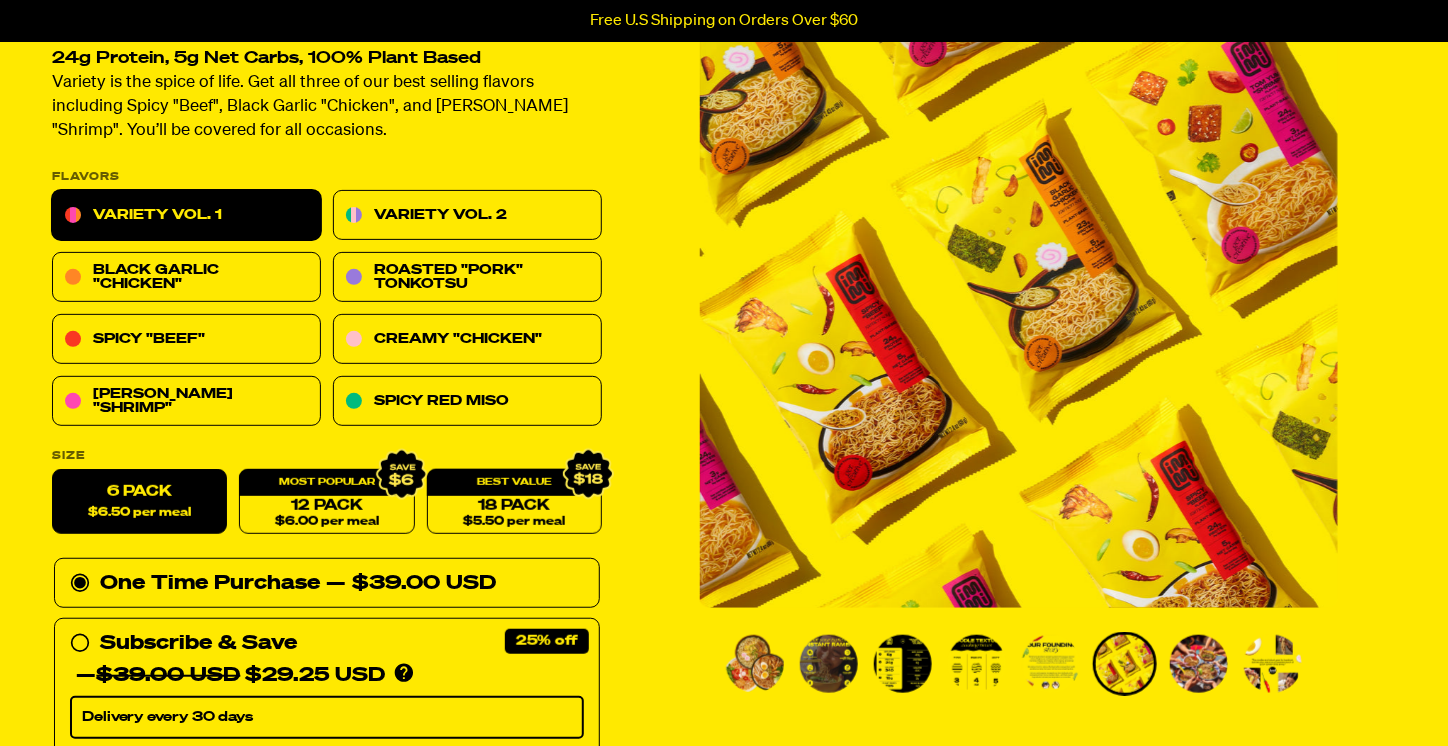 click at bounding box center (1199, 664) 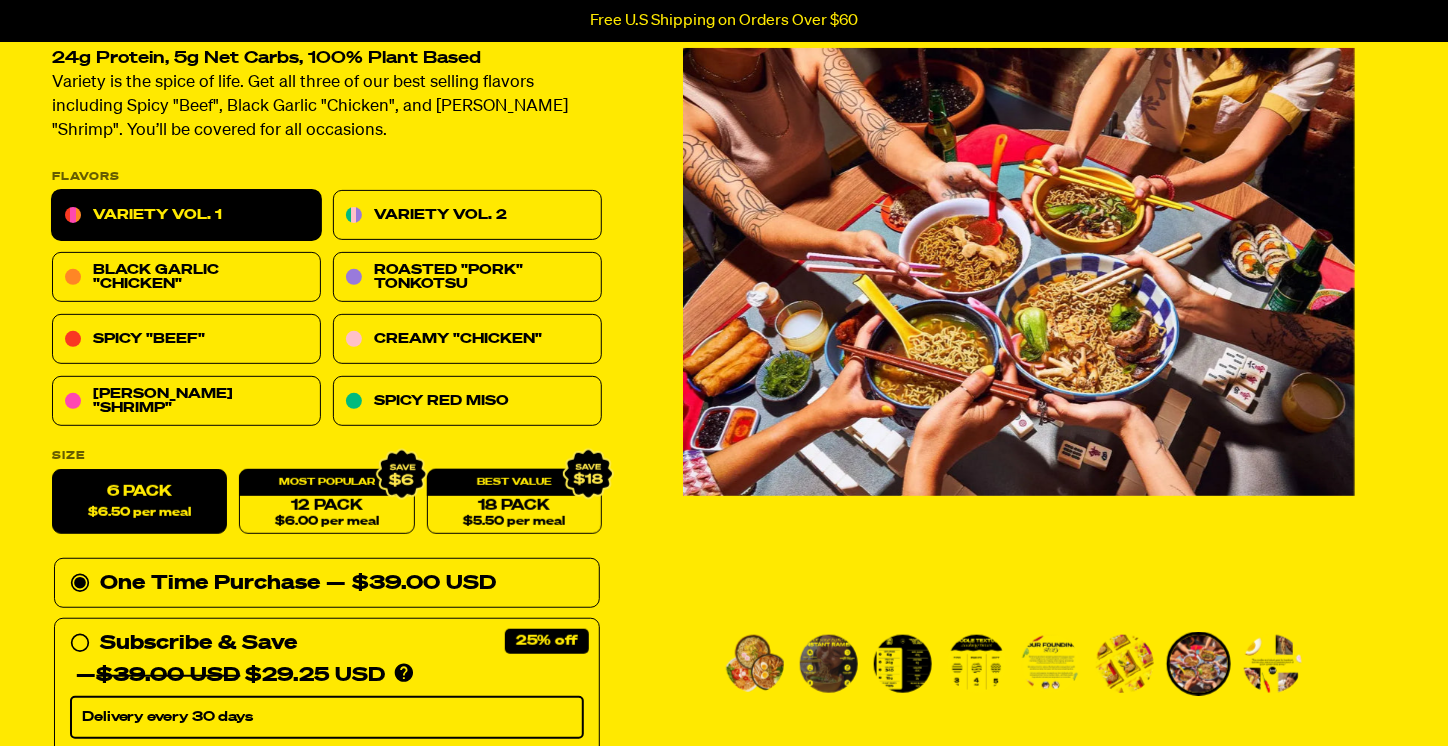 click at bounding box center [1273, 664] 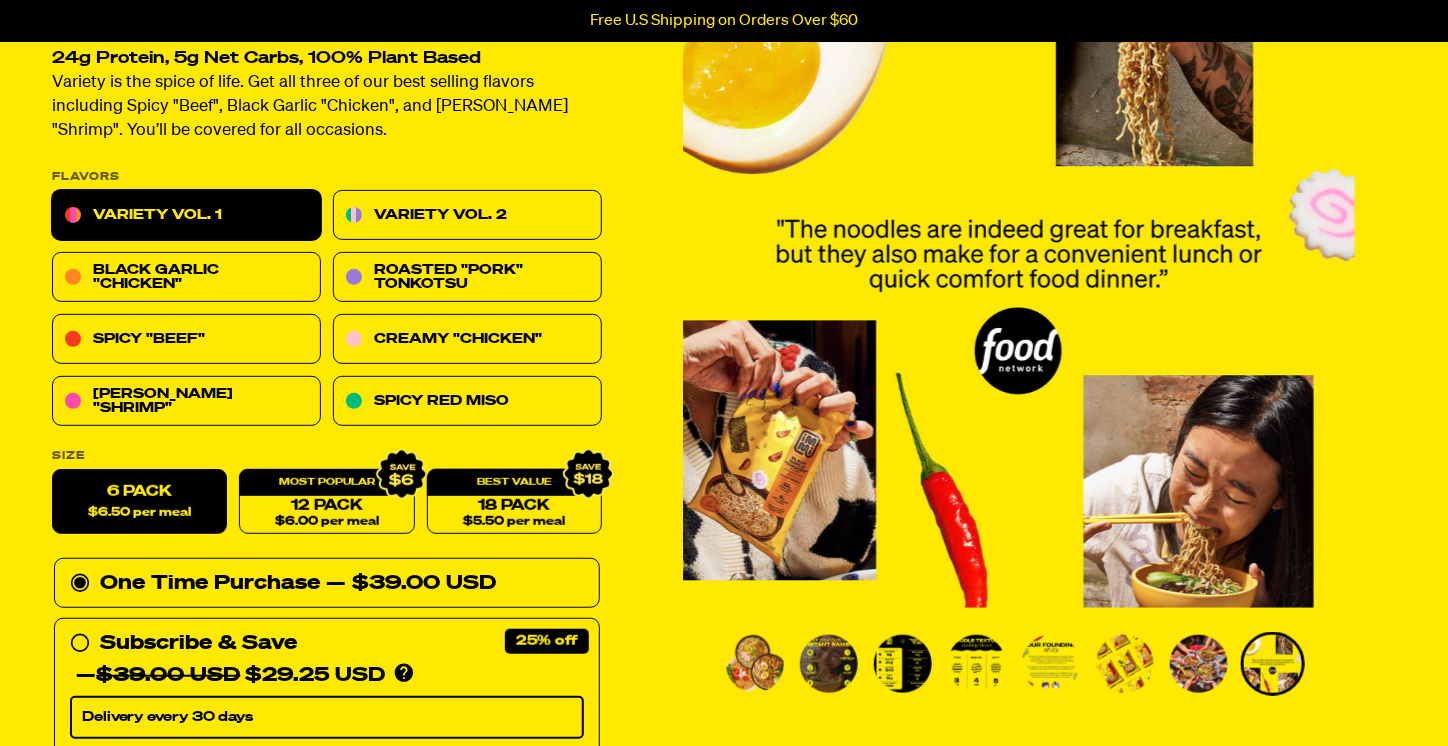 click at bounding box center [755, 664] 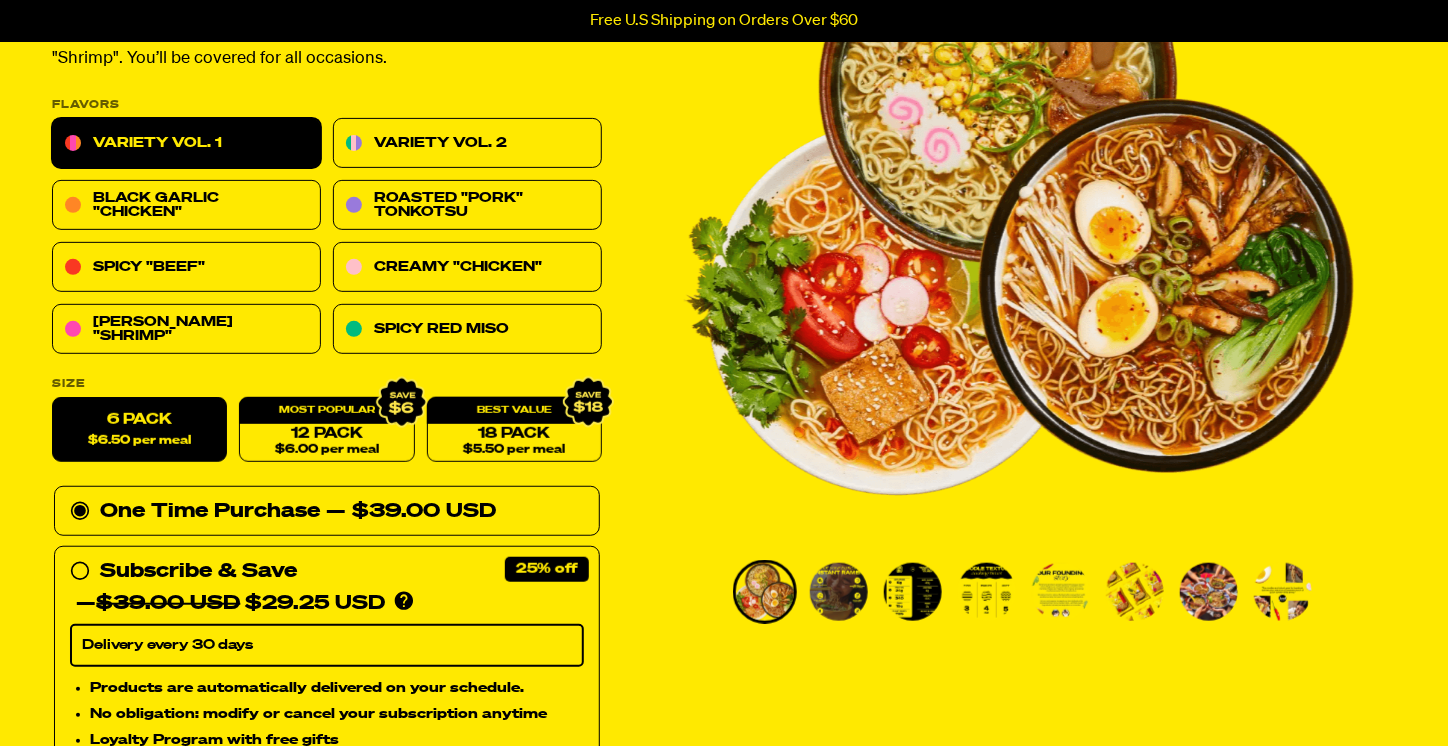 scroll, scrollTop: 300, scrollLeft: 0, axis: vertical 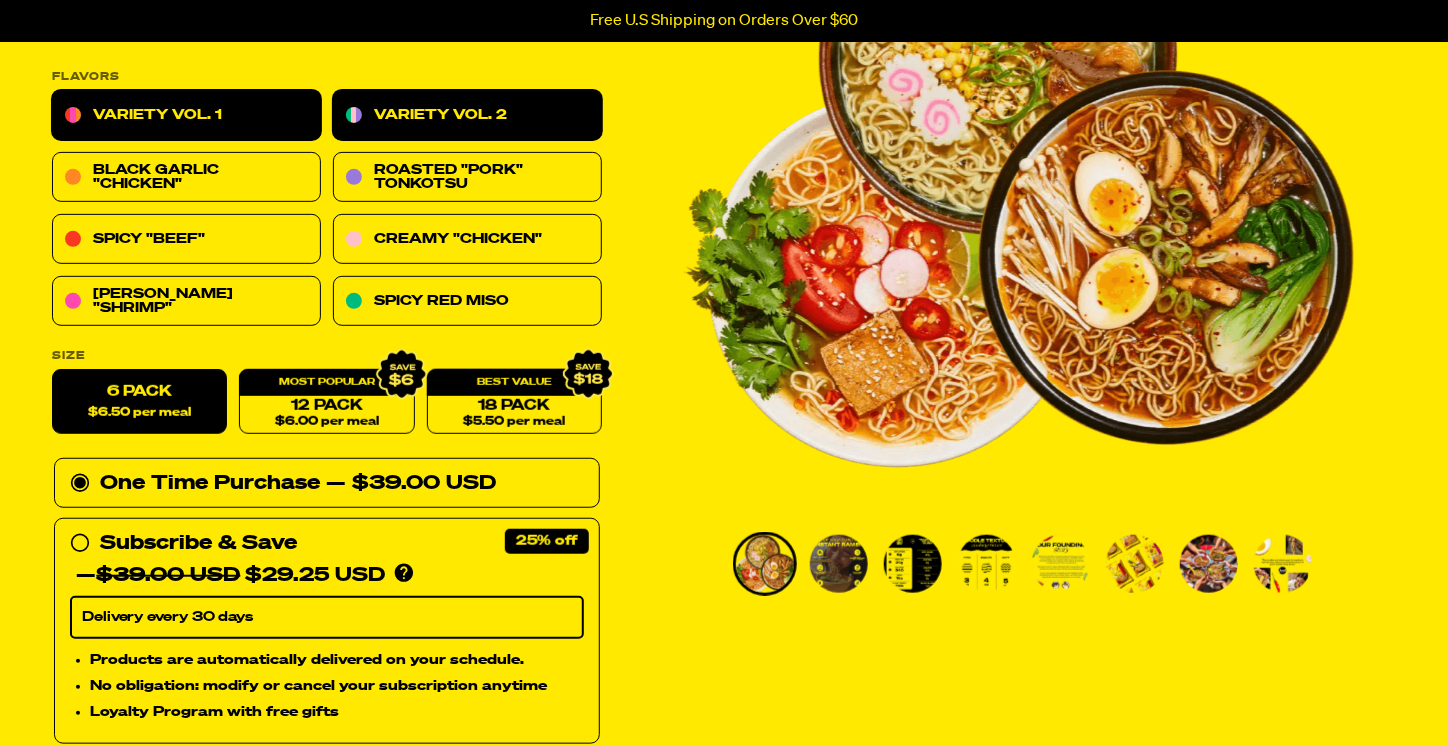 click on "Variety Vol. 2" at bounding box center (467, 116) 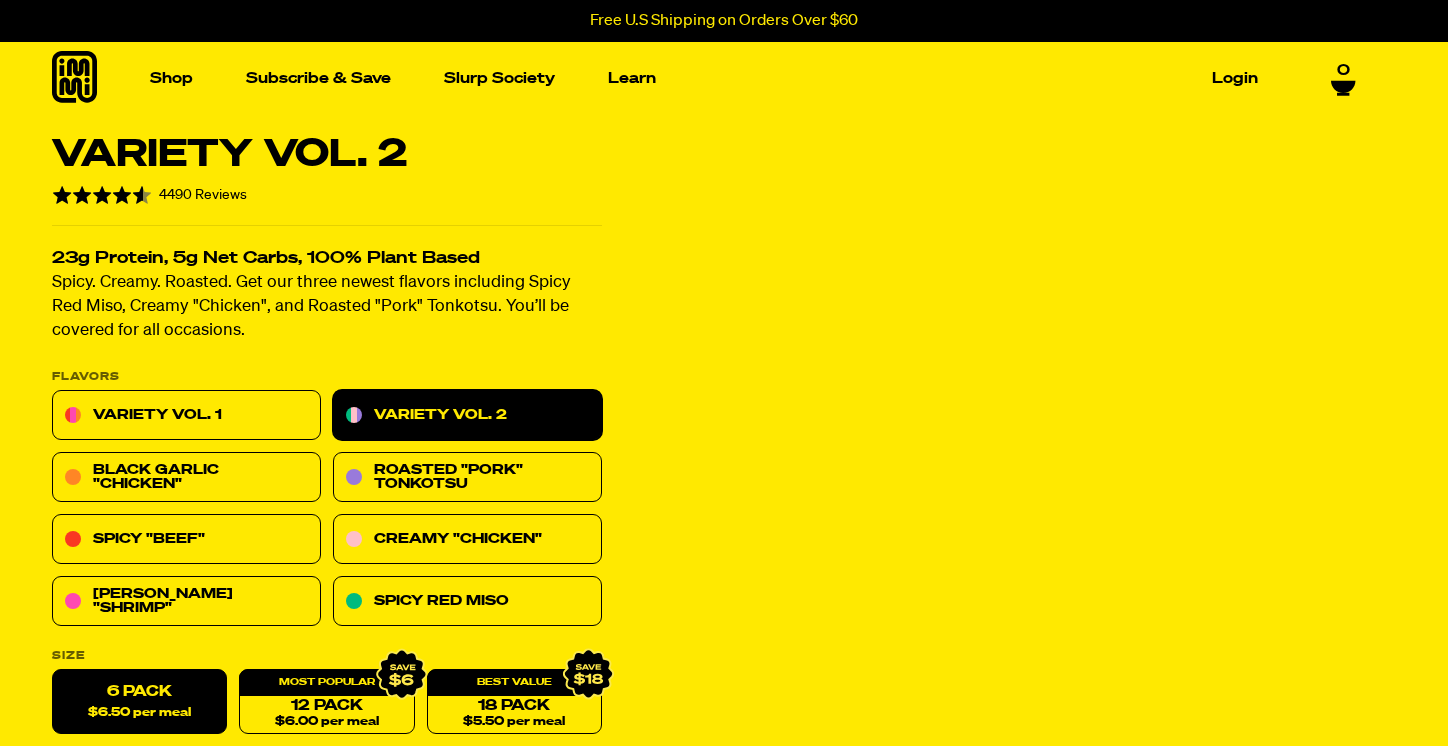 scroll, scrollTop: 0, scrollLeft: 0, axis: both 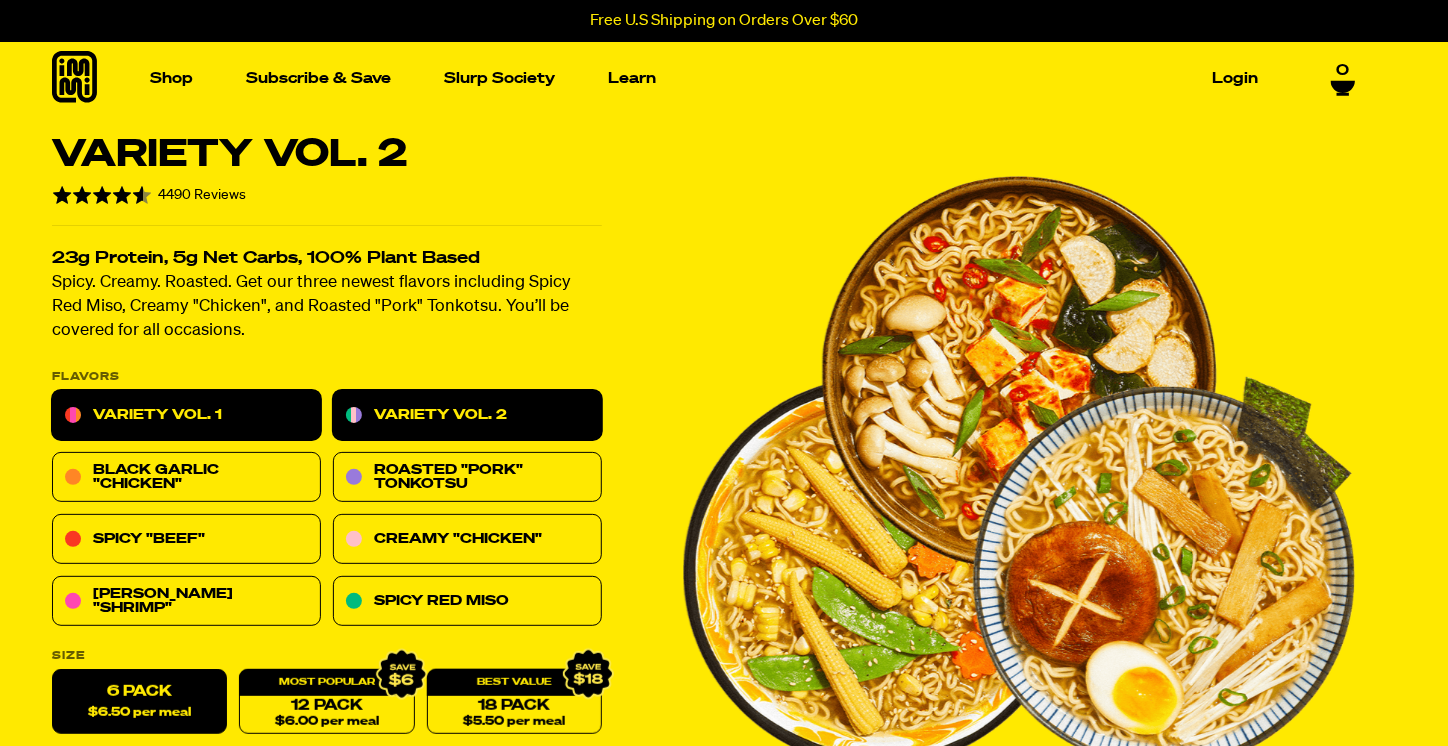 click on "Variety Vol. 1" at bounding box center [186, 416] 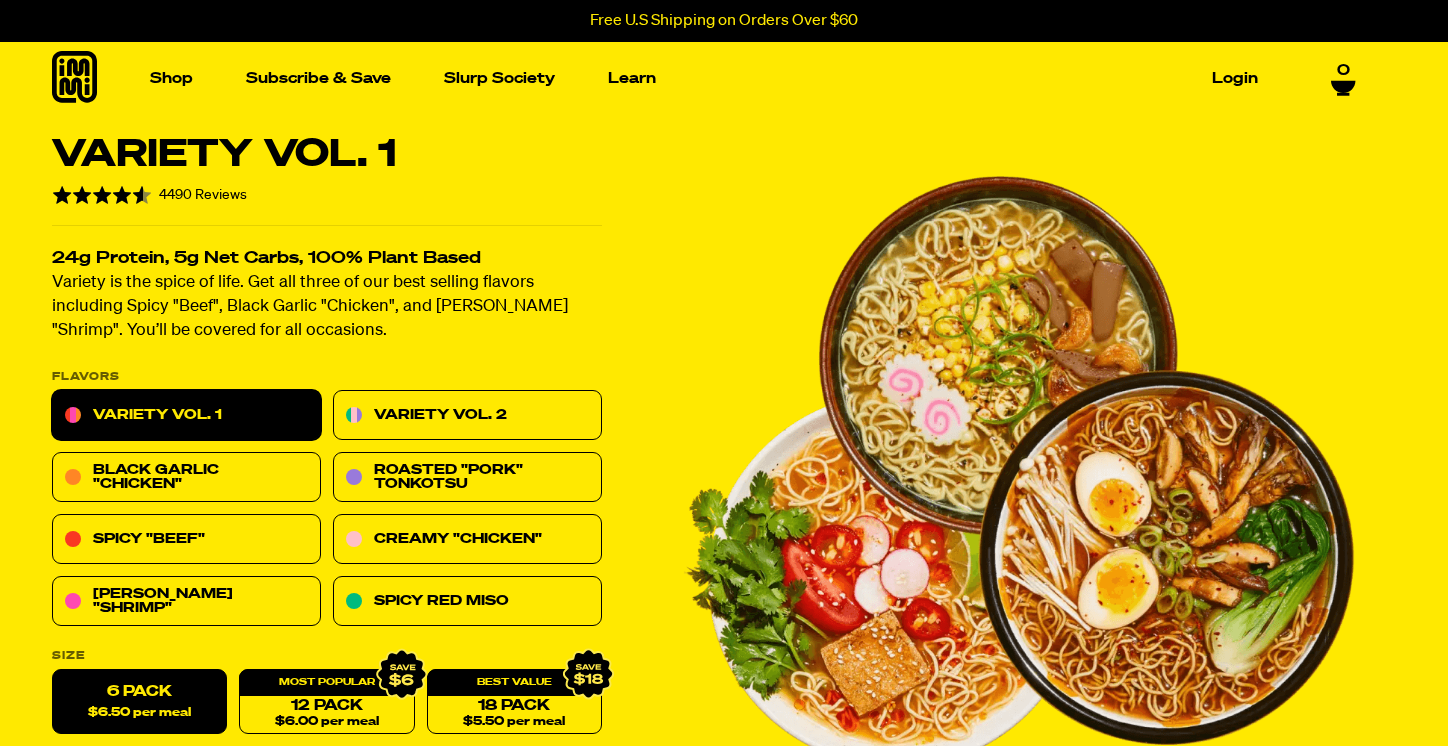 scroll, scrollTop: 0, scrollLeft: 0, axis: both 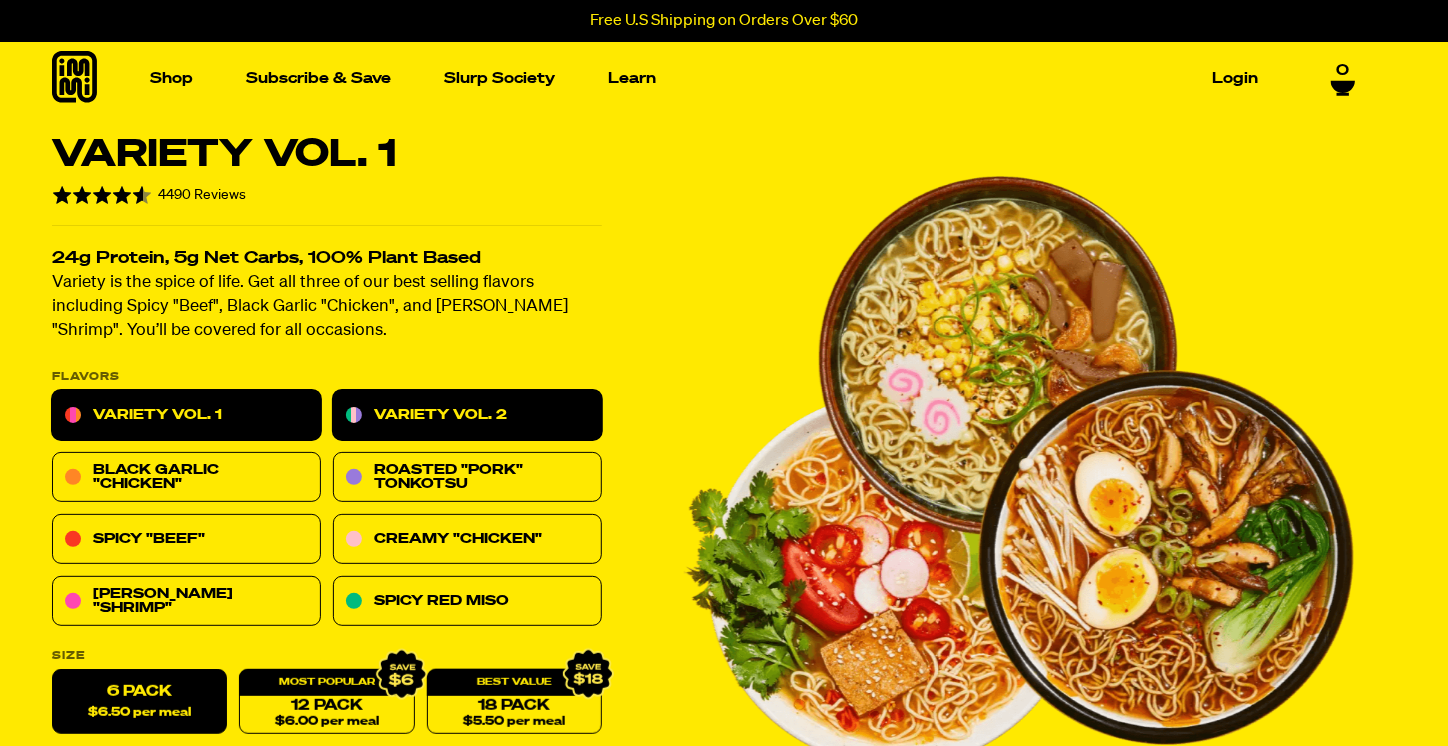 click on "Variety Vol. 2" at bounding box center (467, 416) 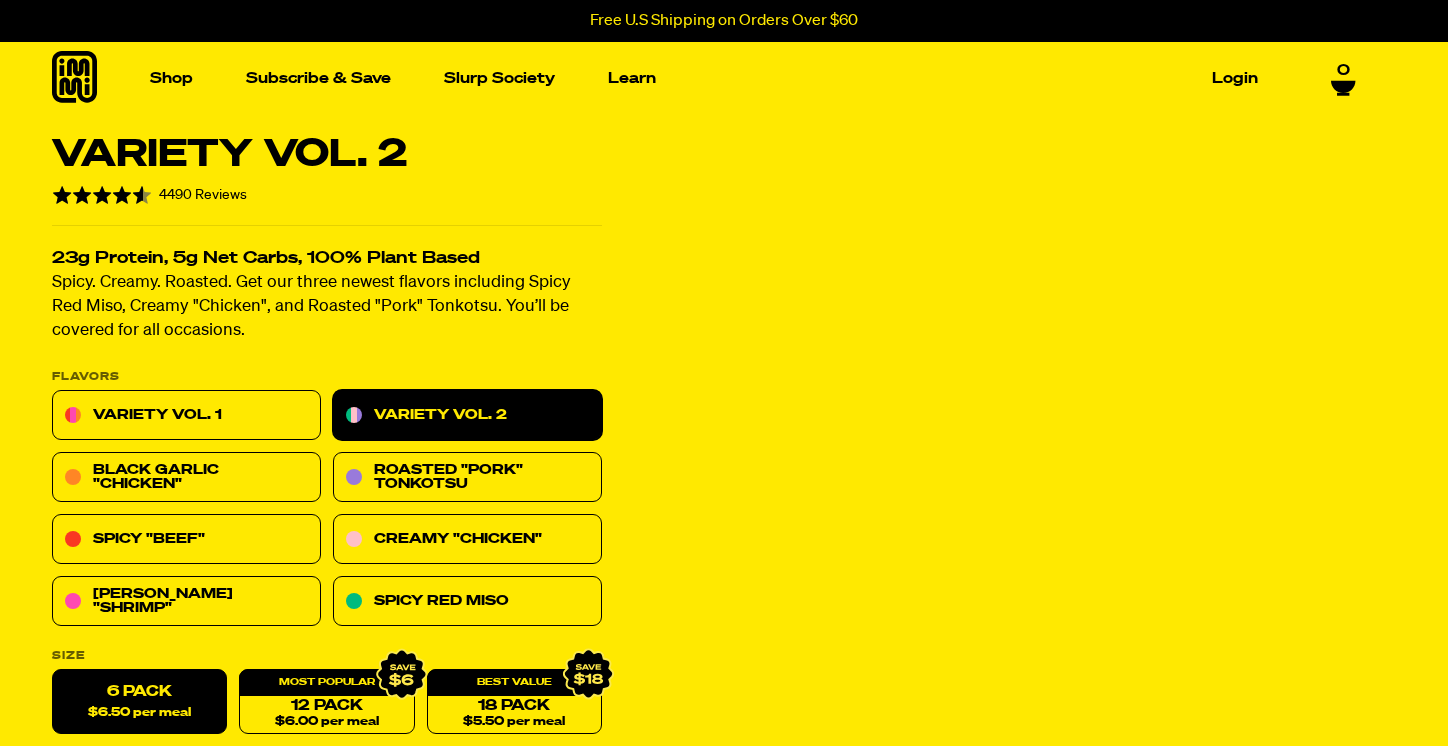 scroll, scrollTop: 0, scrollLeft: 0, axis: both 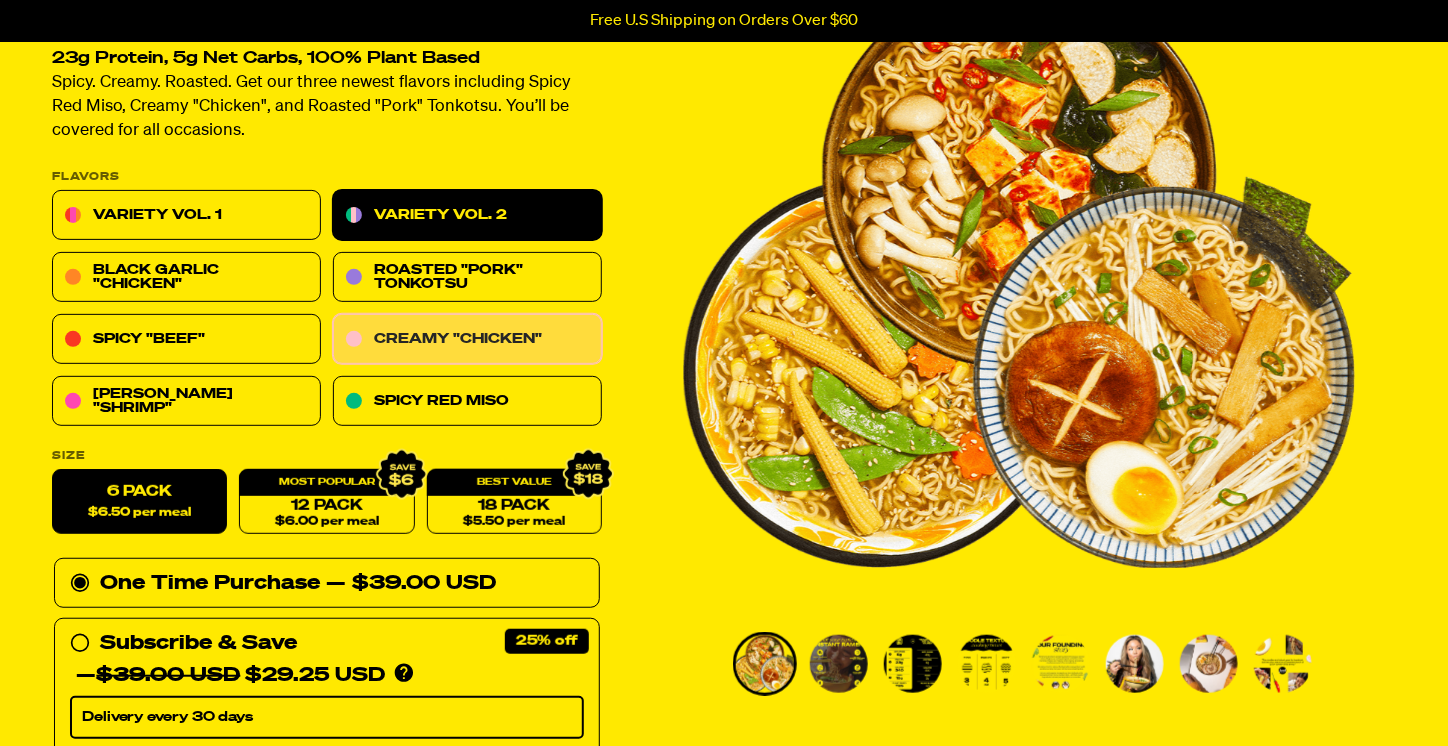 click on "Creamy "Chicken"" at bounding box center (467, 340) 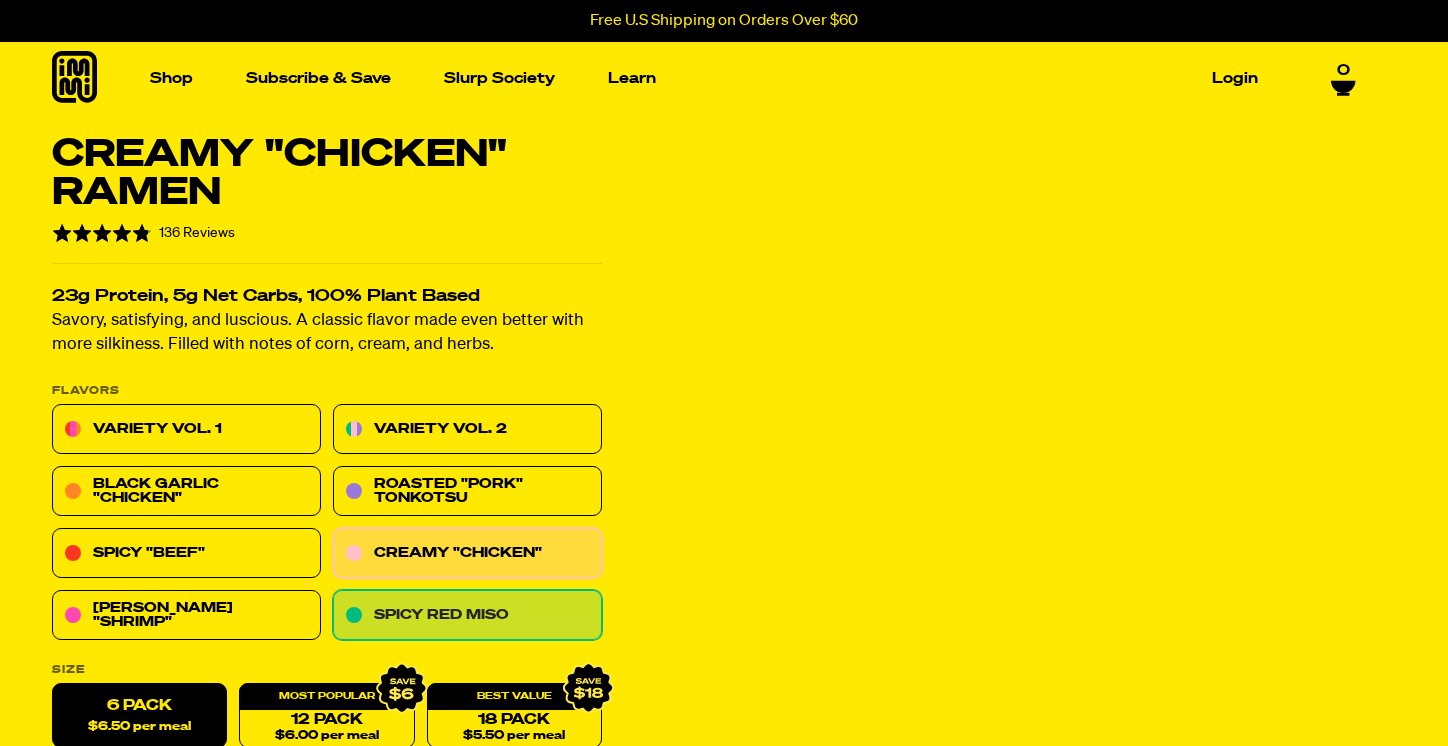 scroll, scrollTop: 193, scrollLeft: 0, axis: vertical 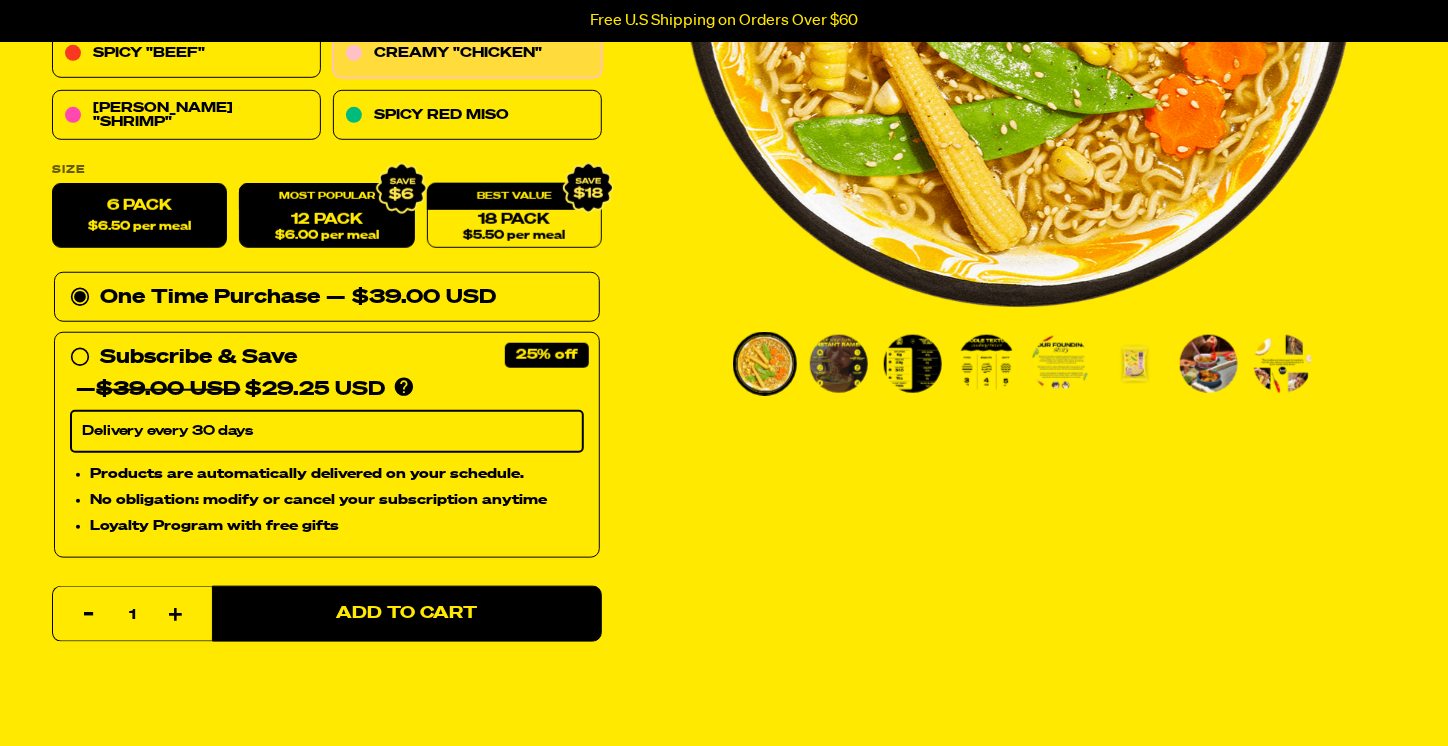click on "12 Pack  $6.00 per meal" at bounding box center (326, 216) 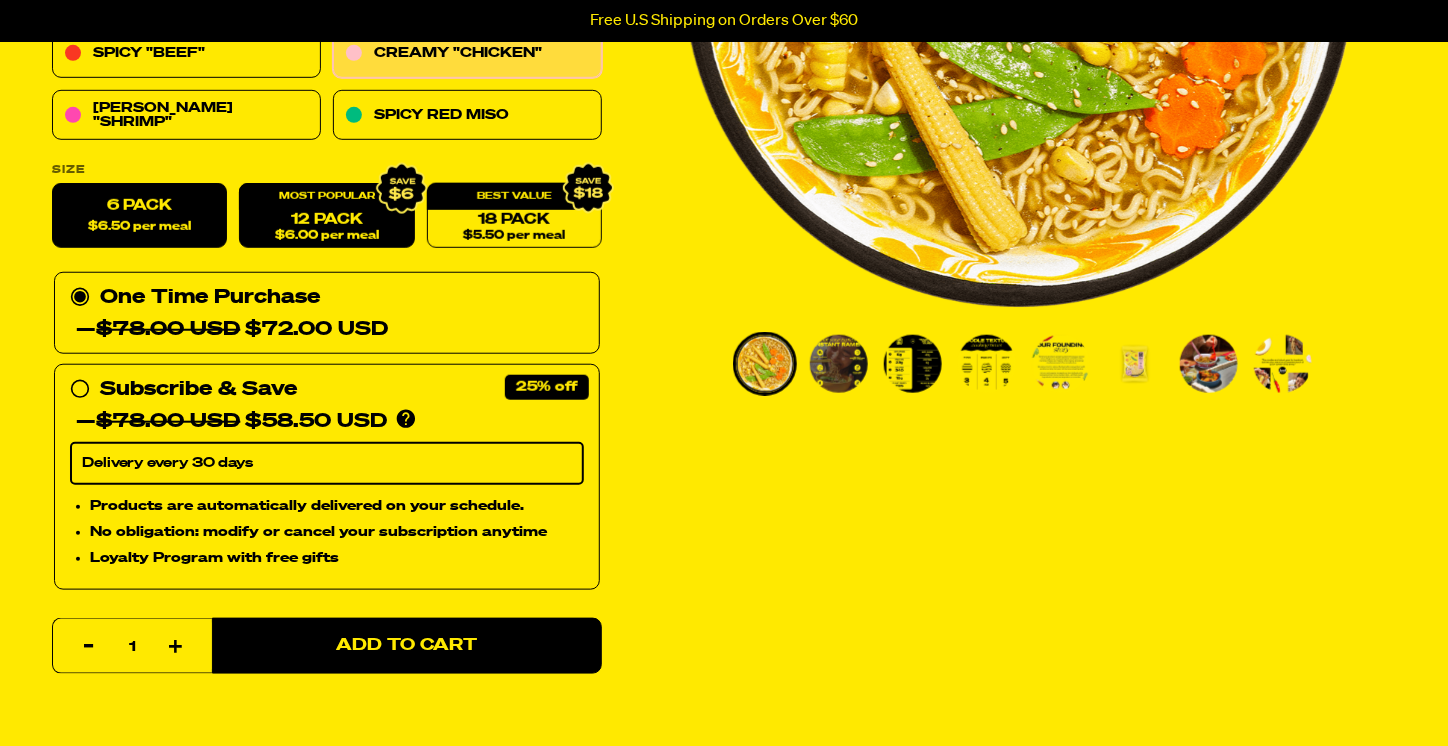 click on "$6.50 per meal" at bounding box center [139, 227] 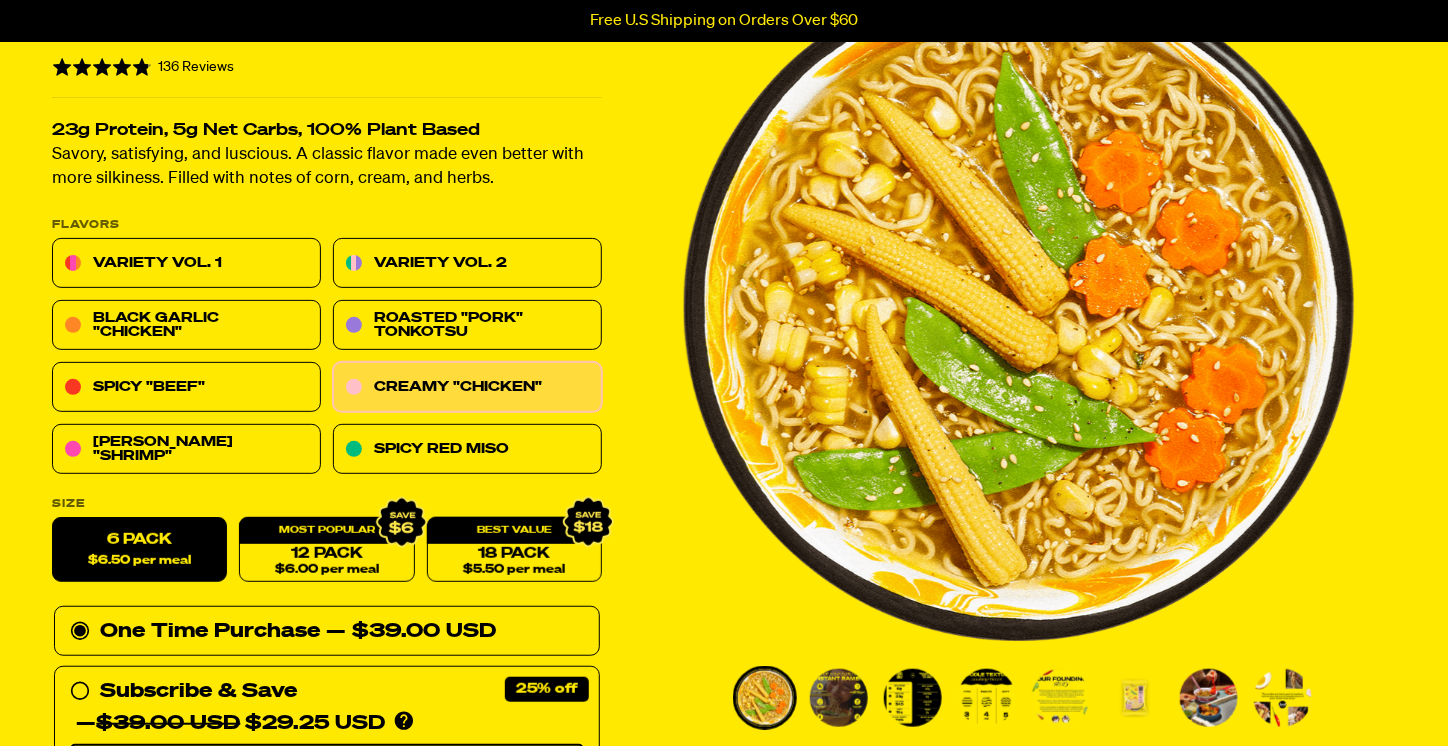 scroll, scrollTop: 0, scrollLeft: 0, axis: both 